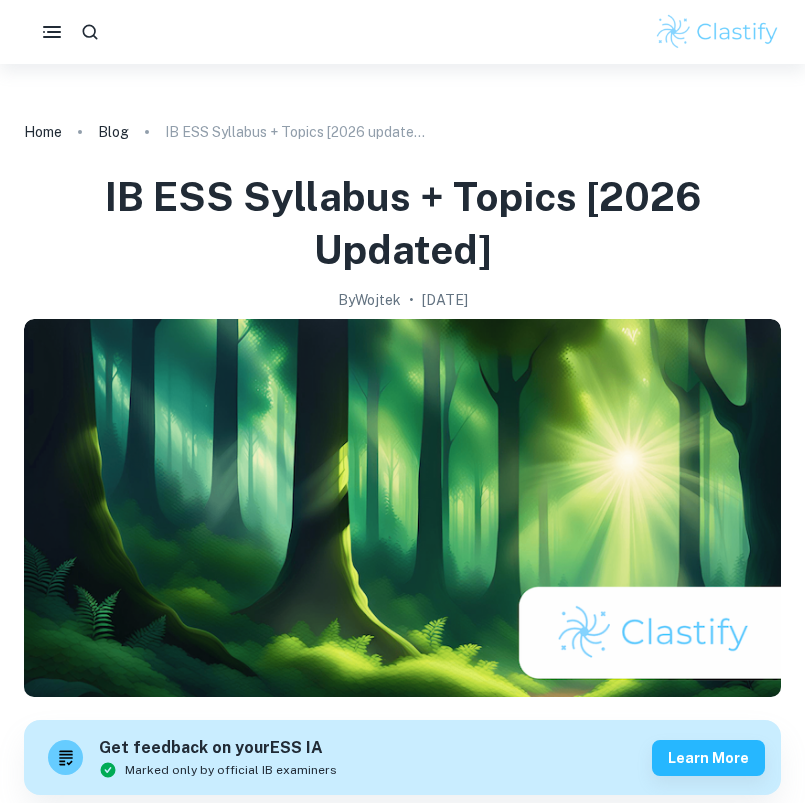 scroll, scrollTop: 0, scrollLeft: 0, axis: both 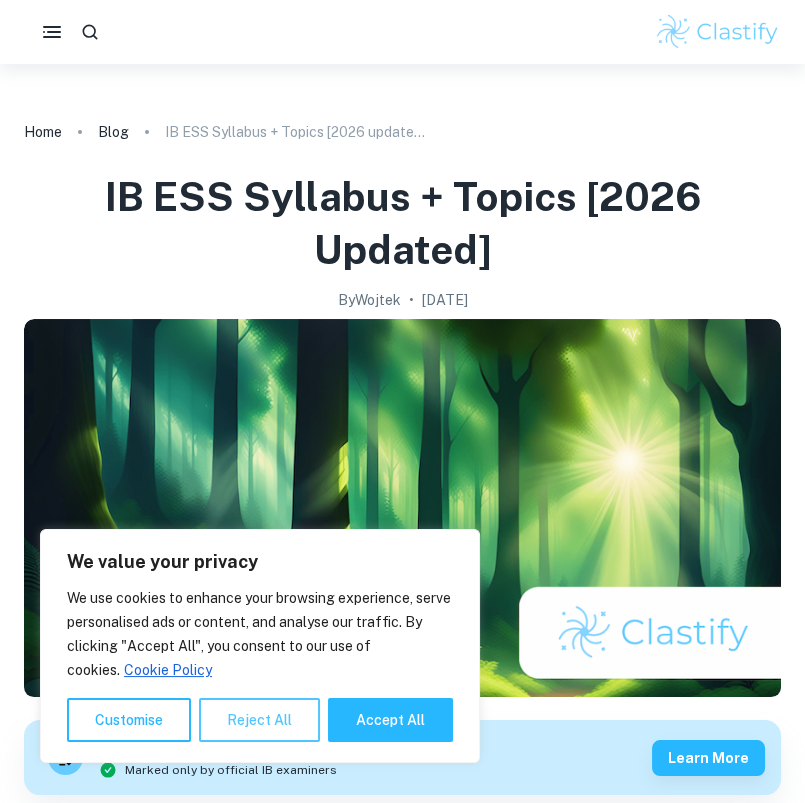 click on "Reject All" at bounding box center (259, 720) 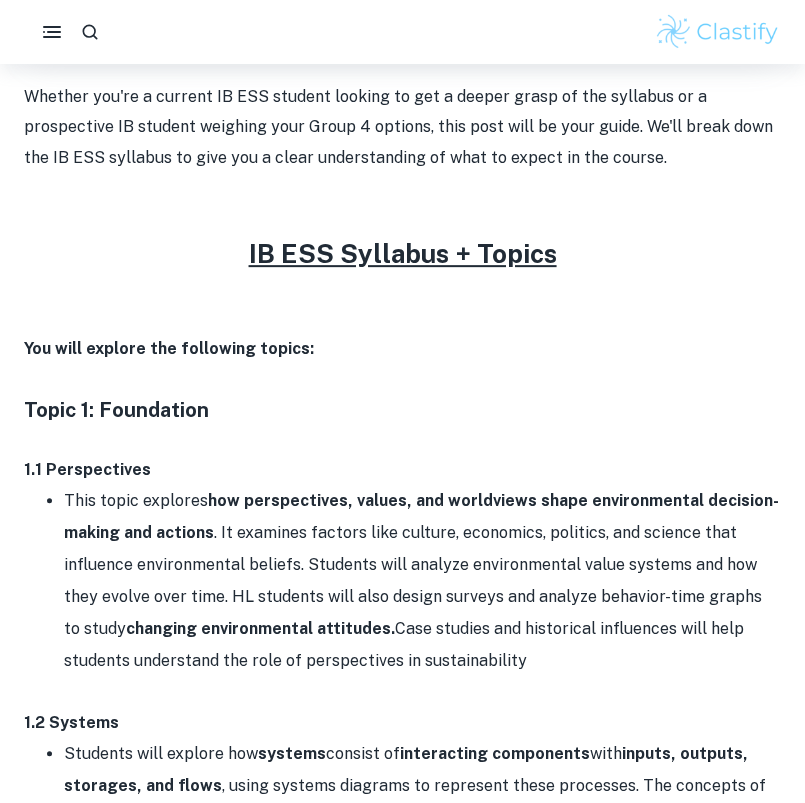 scroll, scrollTop: 771, scrollLeft: 0, axis: vertical 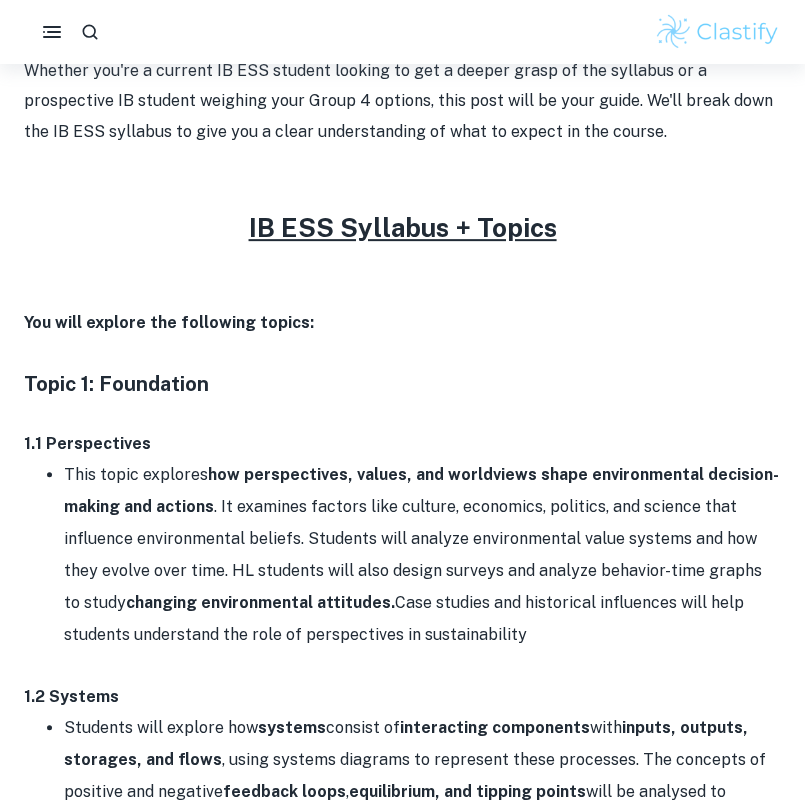 click on "IB ESS Syllabus + Topics" at bounding box center (403, 227) 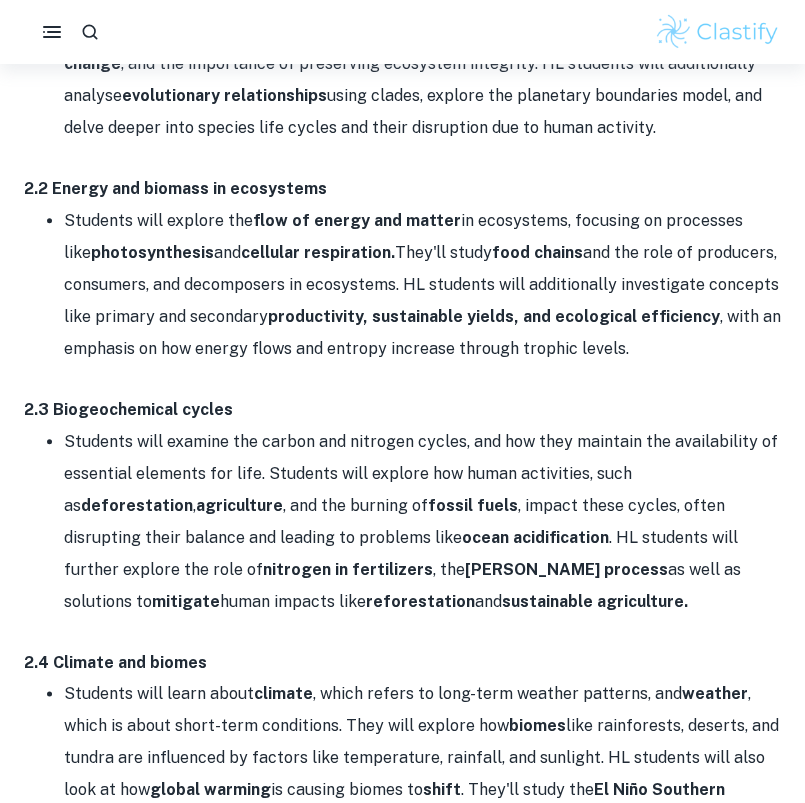 scroll, scrollTop: 2136, scrollLeft: 0, axis: vertical 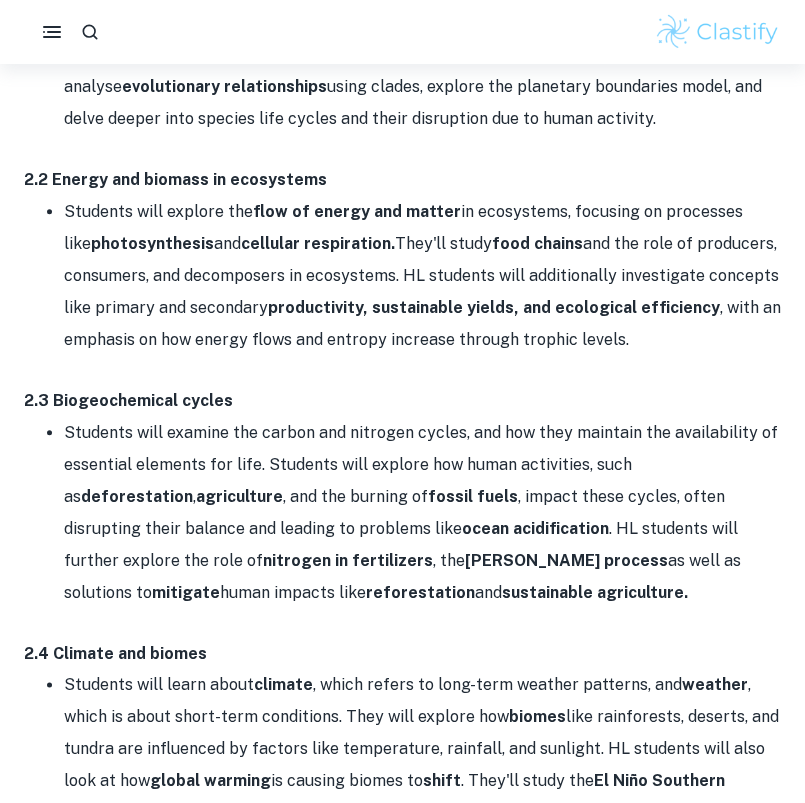 click on "2.1 Individuals, populations, communities, and ecosystems" at bounding box center (402, -72) 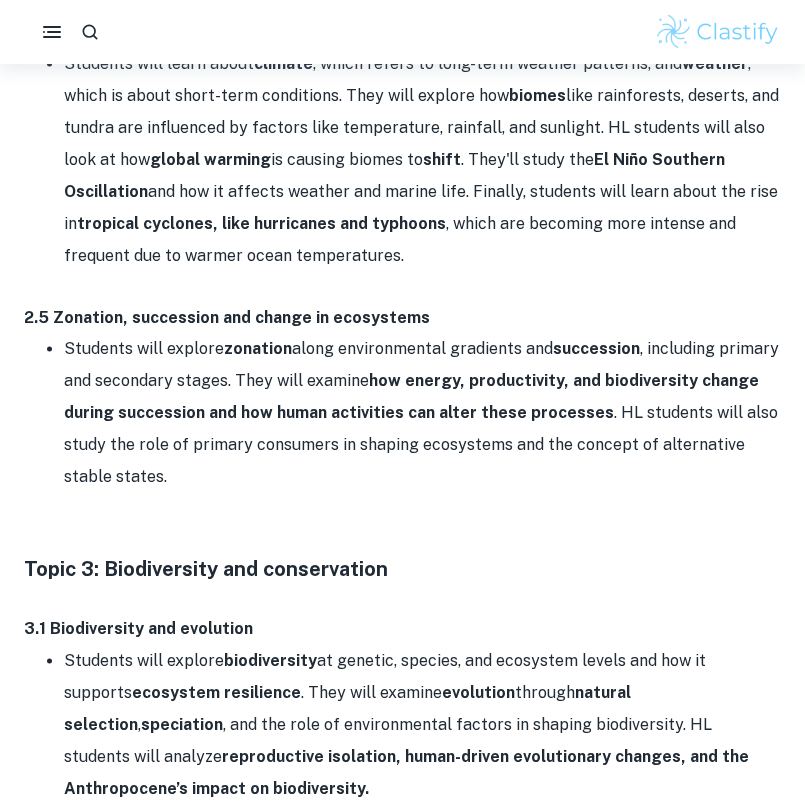 scroll, scrollTop: 2775, scrollLeft: 0, axis: vertical 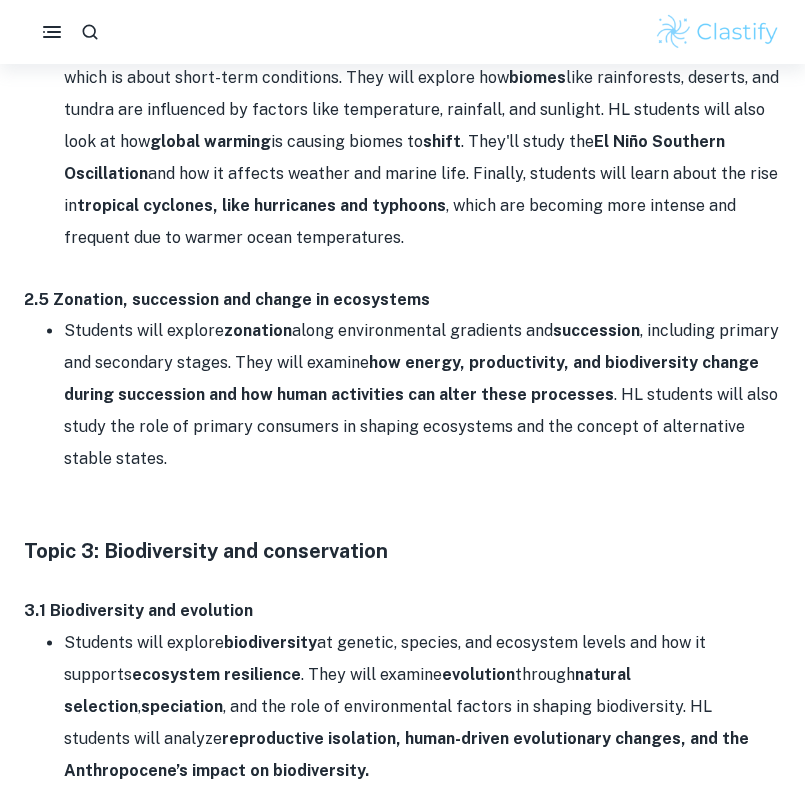 drag, startPoint x: 445, startPoint y: 236, endPoint x: 26, endPoint y: 243, distance: 419.05847 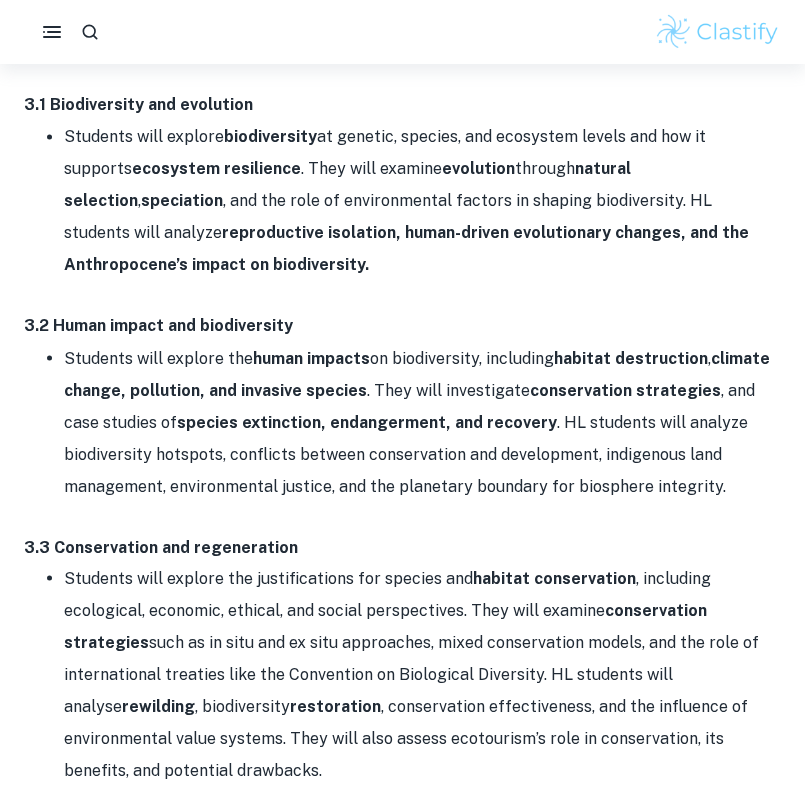scroll, scrollTop: 3321, scrollLeft: 0, axis: vertical 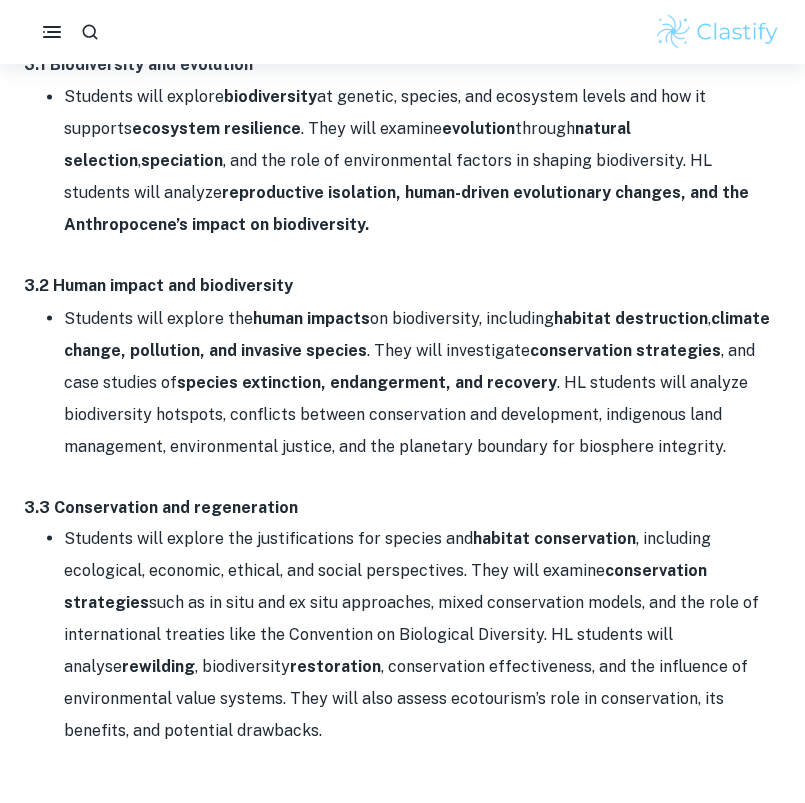 drag, startPoint x: 268, startPoint y: 415, endPoint x: 18, endPoint y: 414, distance: 250.002 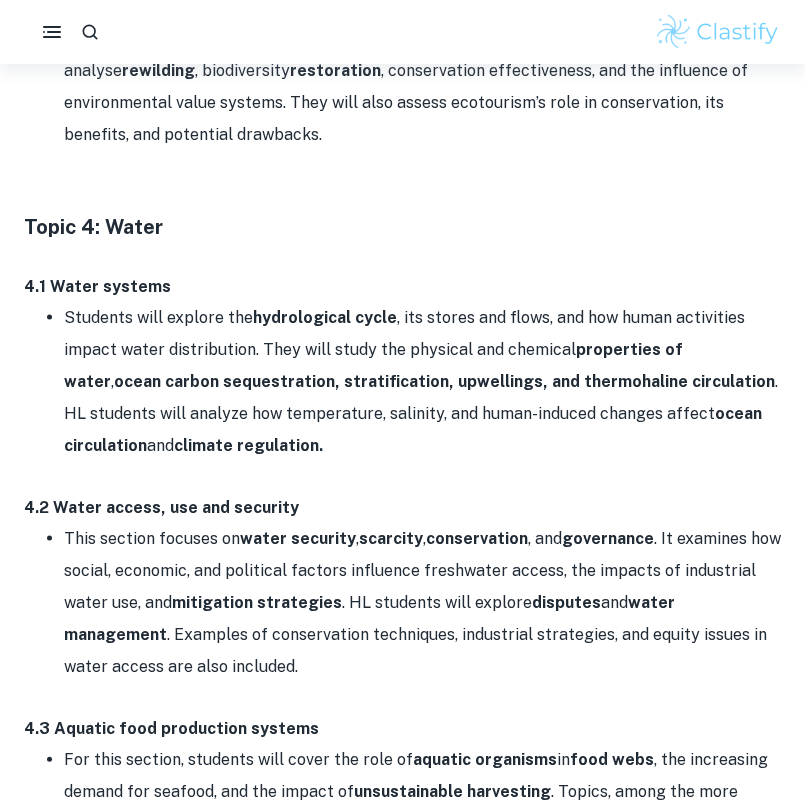 scroll, scrollTop: 3925, scrollLeft: 0, axis: vertical 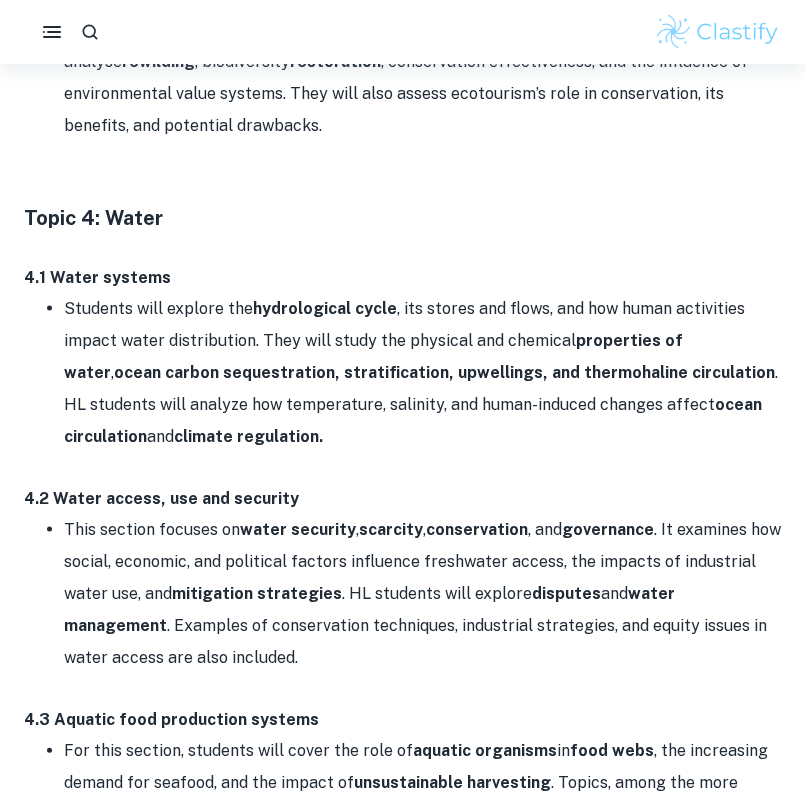 drag, startPoint x: 519, startPoint y: 239, endPoint x: 28, endPoint y: 239, distance: 491 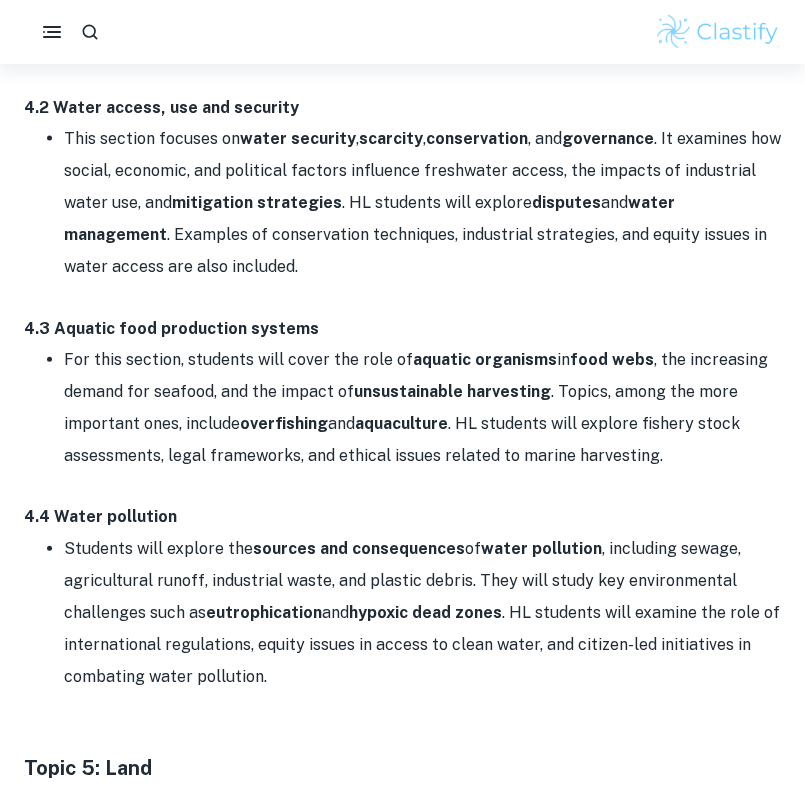 scroll, scrollTop: 4334, scrollLeft: 0, axis: vertical 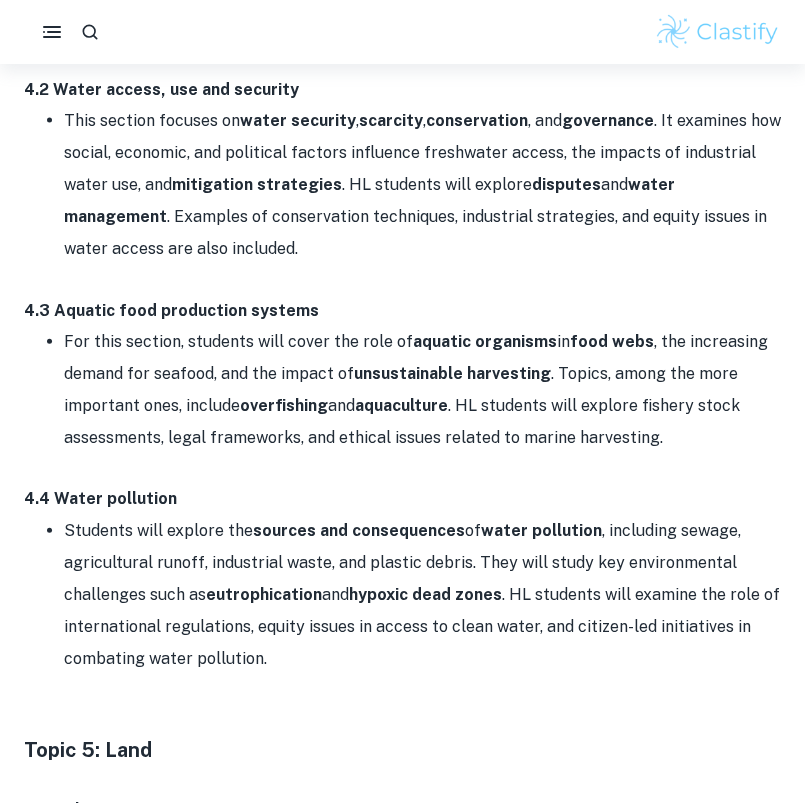 drag, startPoint x: 320, startPoint y: 257, endPoint x: 25, endPoint y: 264, distance: 295.08304 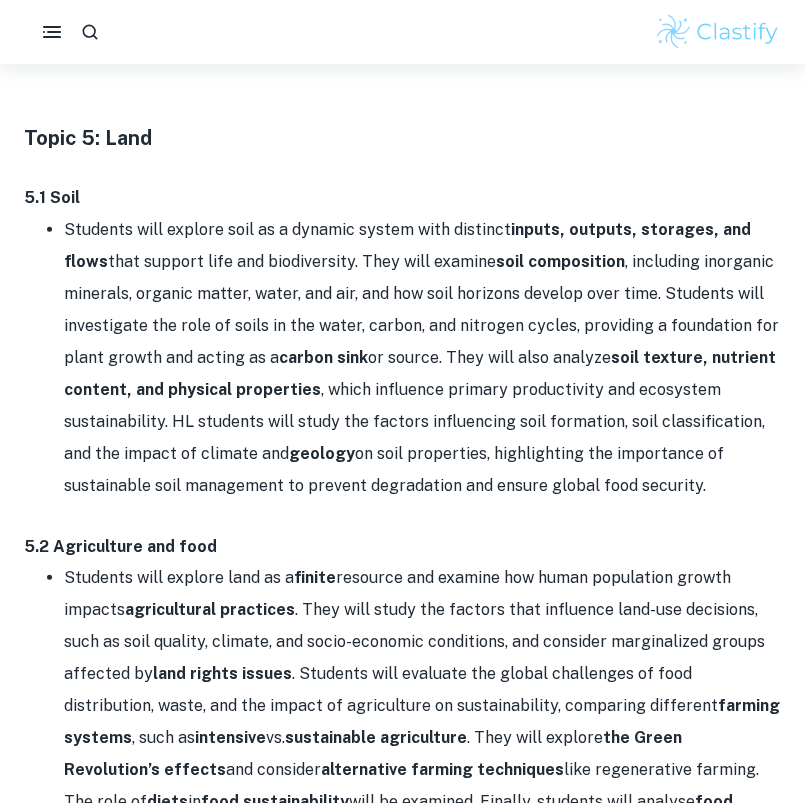 scroll, scrollTop: 4955, scrollLeft: 0, axis: vertical 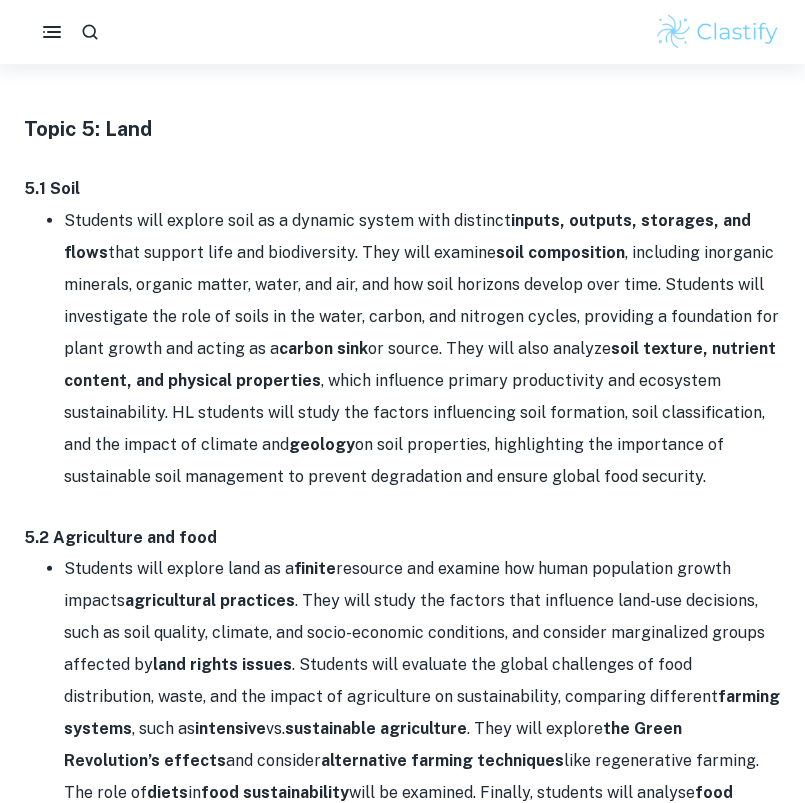 click on "3.3 Conservation and regeneration" at bounding box center [402, -1127] 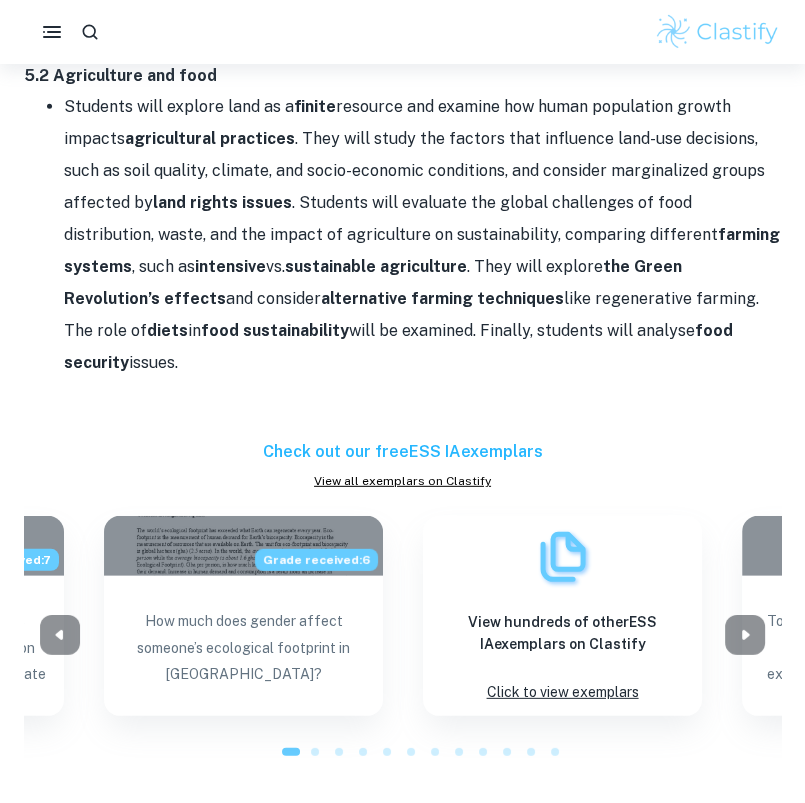 scroll, scrollTop: 5488, scrollLeft: 0, axis: vertical 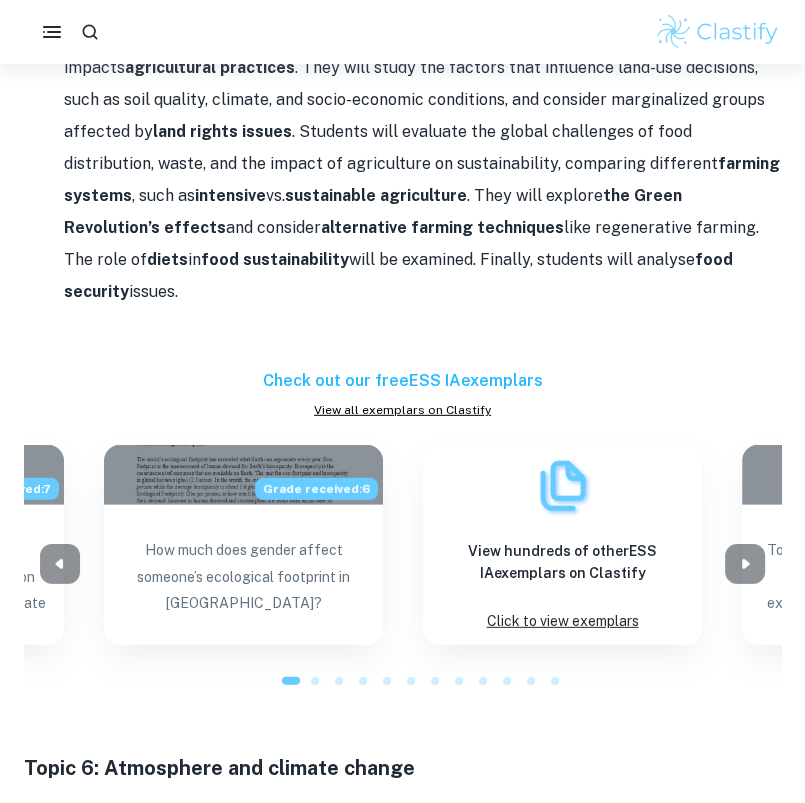 drag, startPoint x: 213, startPoint y: 287, endPoint x: 27, endPoint y: 290, distance: 186.02419 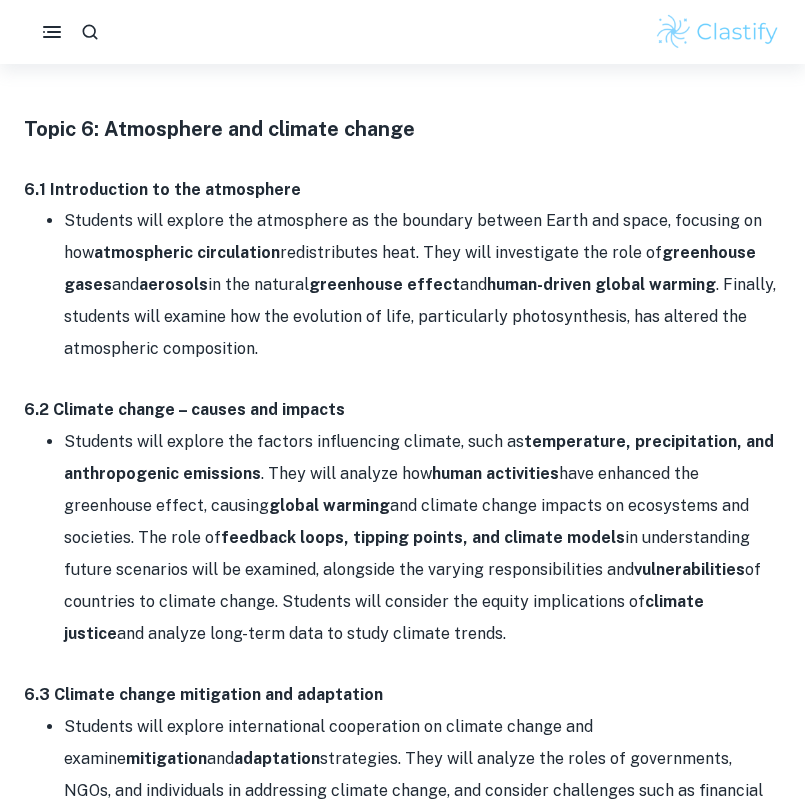 scroll, scrollTop: 6207, scrollLeft: 0, axis: vertical 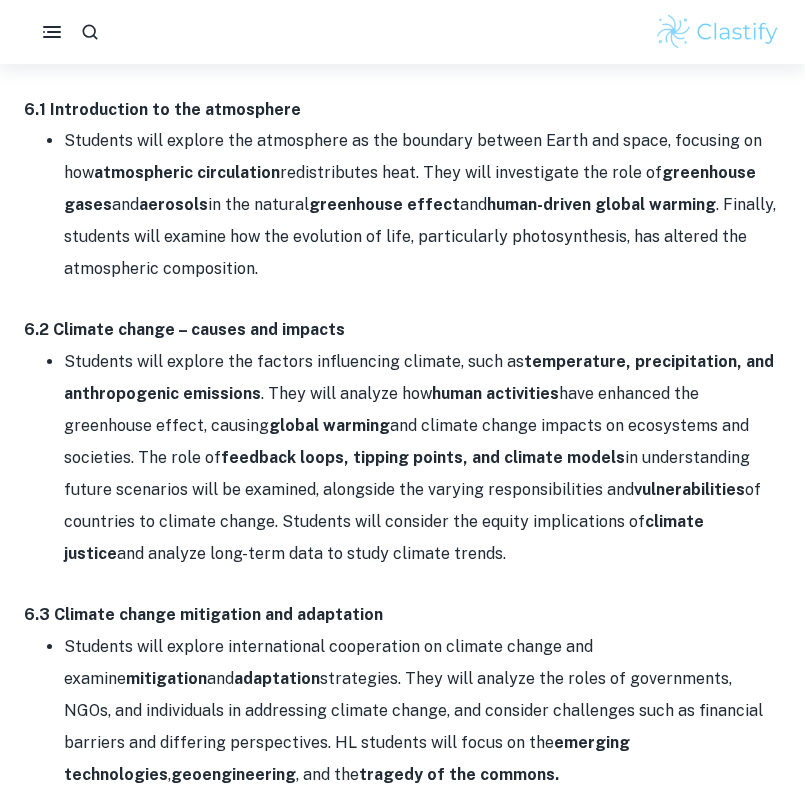 drag, startPoint x: 392, startPoint y: 199, endPoint x: 20, endPoint y: 208, distance: 372.10886 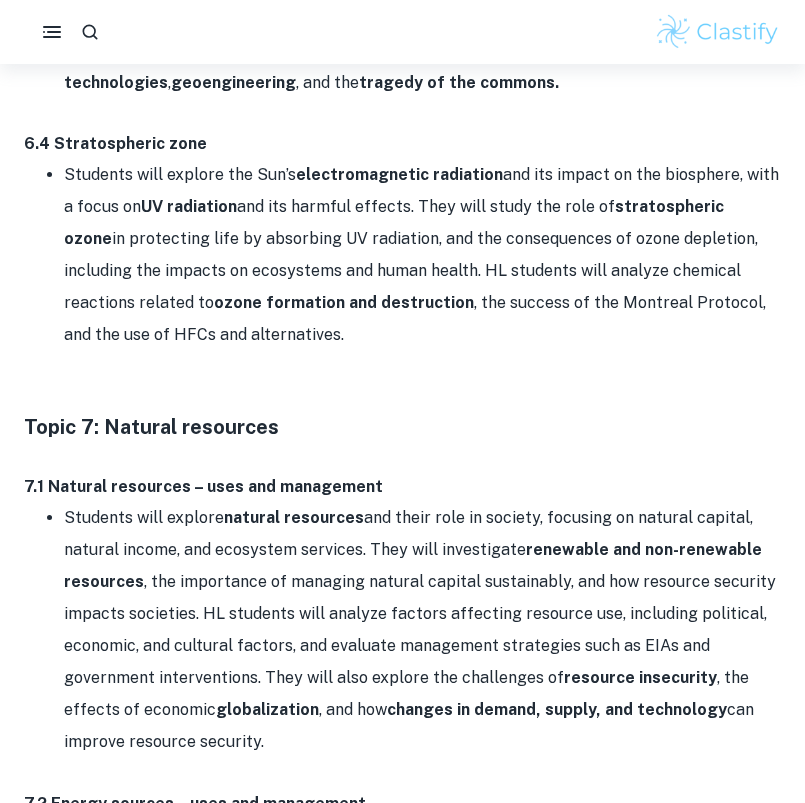 scroll, scrollTop: 6952, scrollLeft: 0, axis: vertical 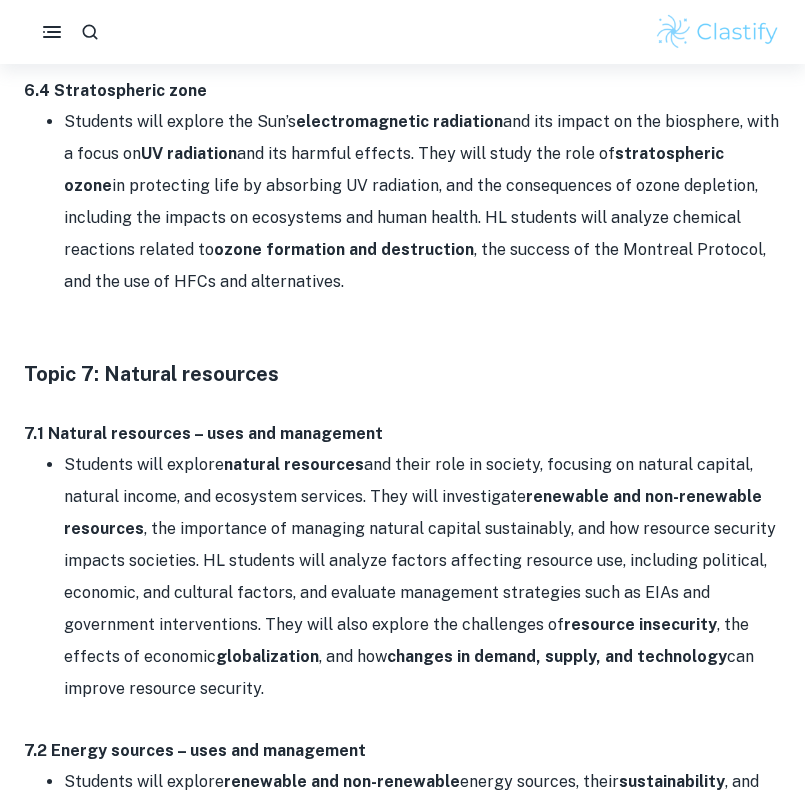 drag, startPoint x: 144, startPoint y: 164, endPoint x: 25, endPoint y: 154, distance: 119.419426 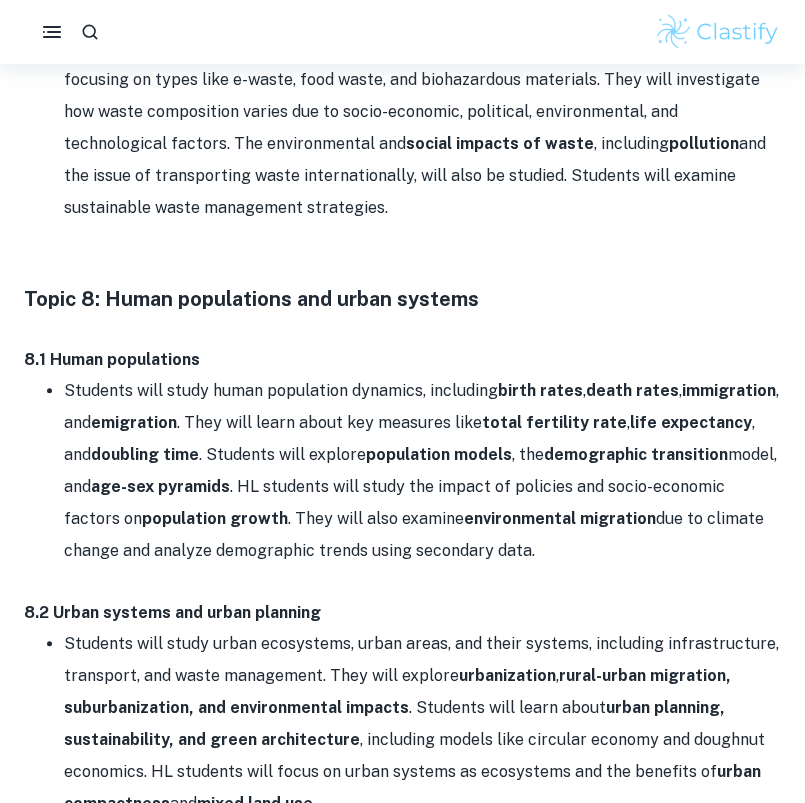 scroll, scrollTop: 8099, scrollLeft: 0, axis: vertical 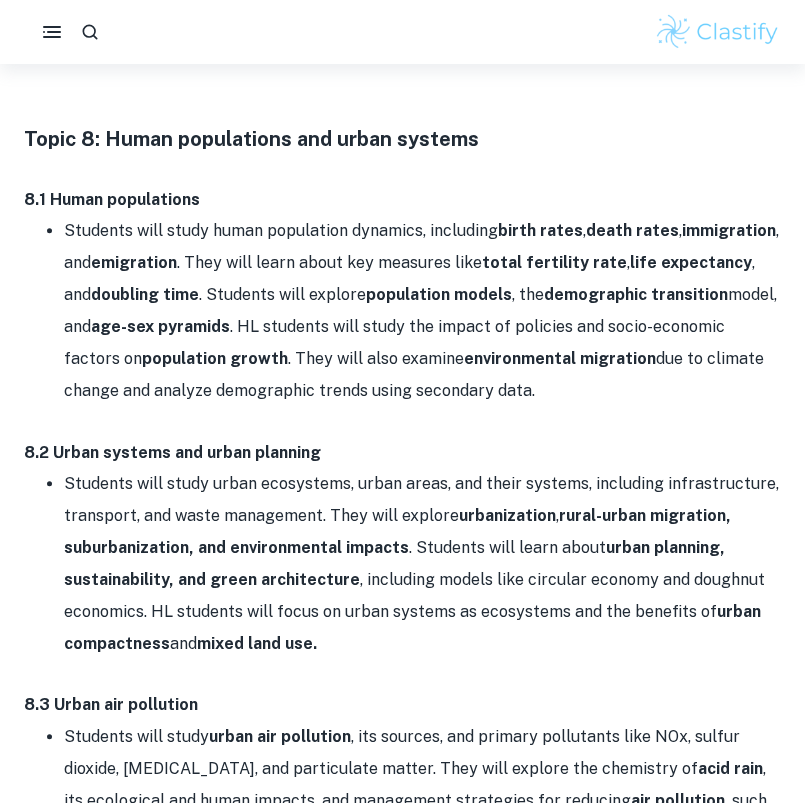 drag, startPoint x: 388, startPoint y: 570, endPoint x: 25, endPoint y: 575, distance: 363.03442 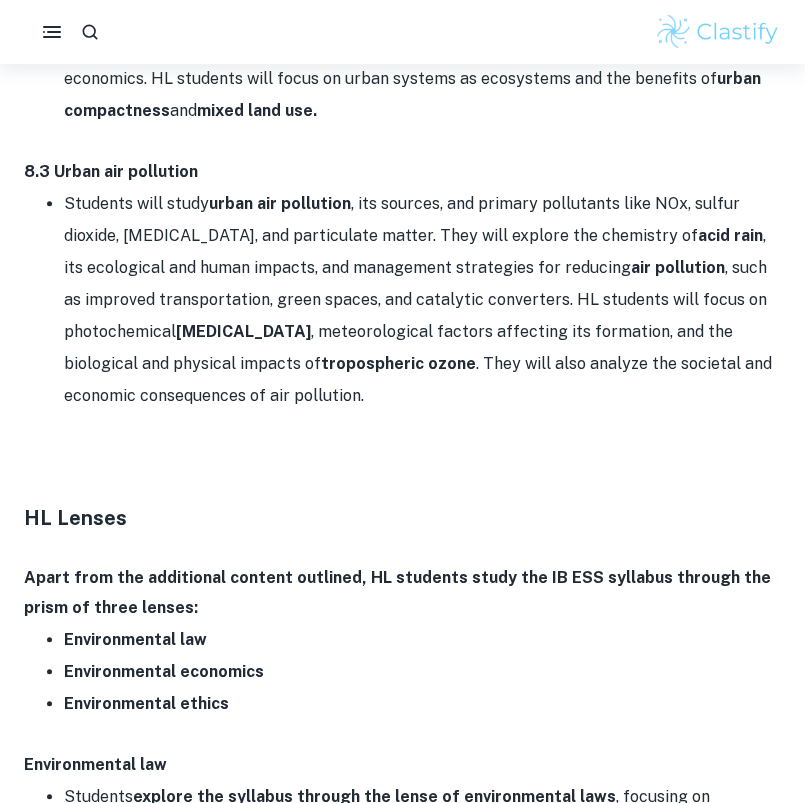 scroll, scrollTop: 8672, scrollLeft: 0, axis: vertical 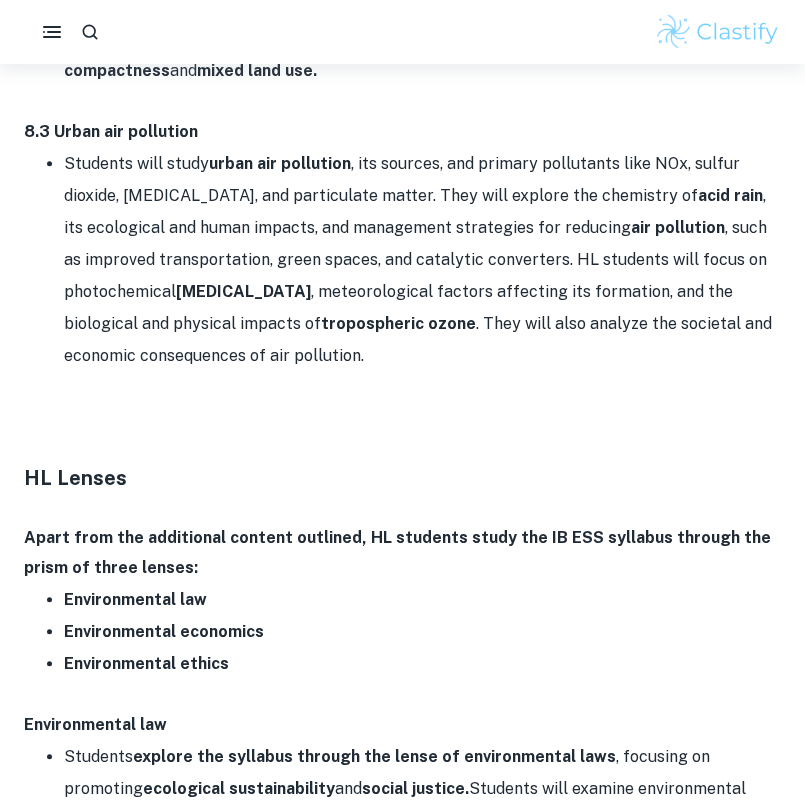 drag, startPoint x: 428, startPoint y: 302, endPoint x: 16, endPoint y: 307, distance: 412.03033 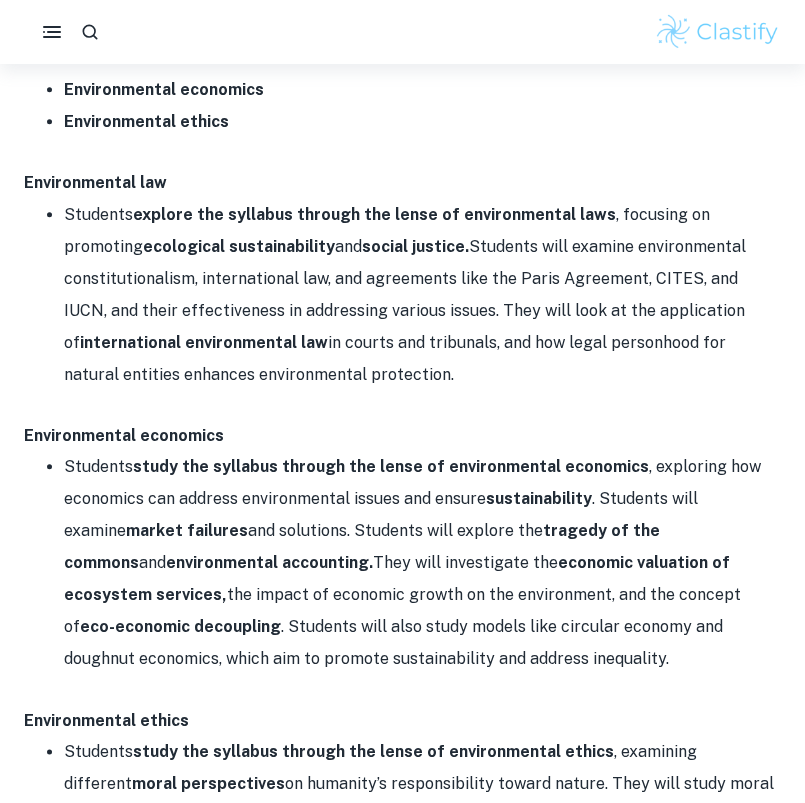 scroll, scrollTop: 9302, scrollLeft: 0, axis: vertical 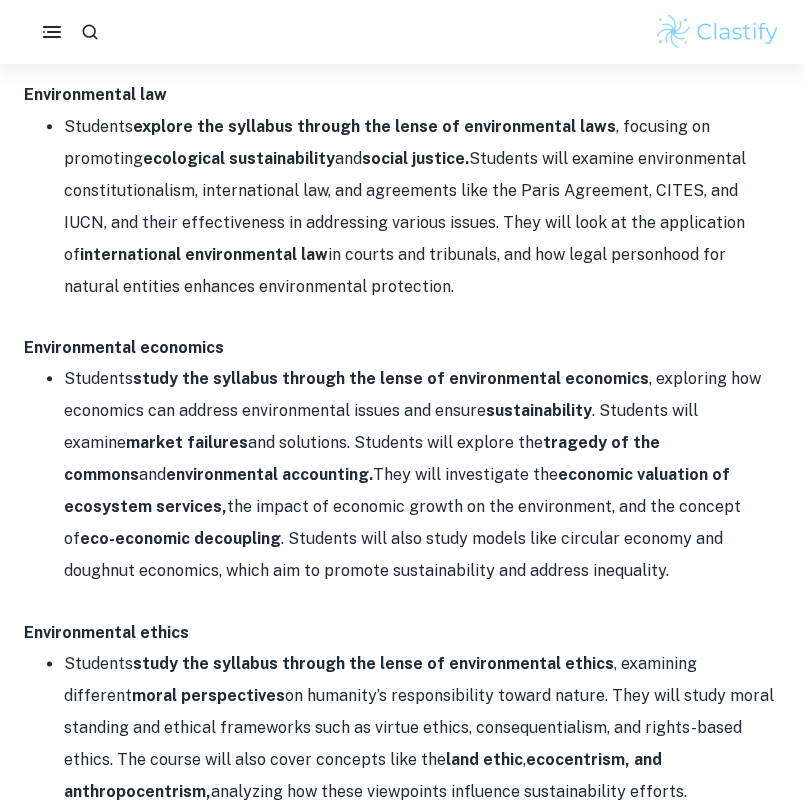 drag, startPoint x: 252, startPoint y: 390, endPoint x: 17, endPoint y: 396, distance: 235.07658 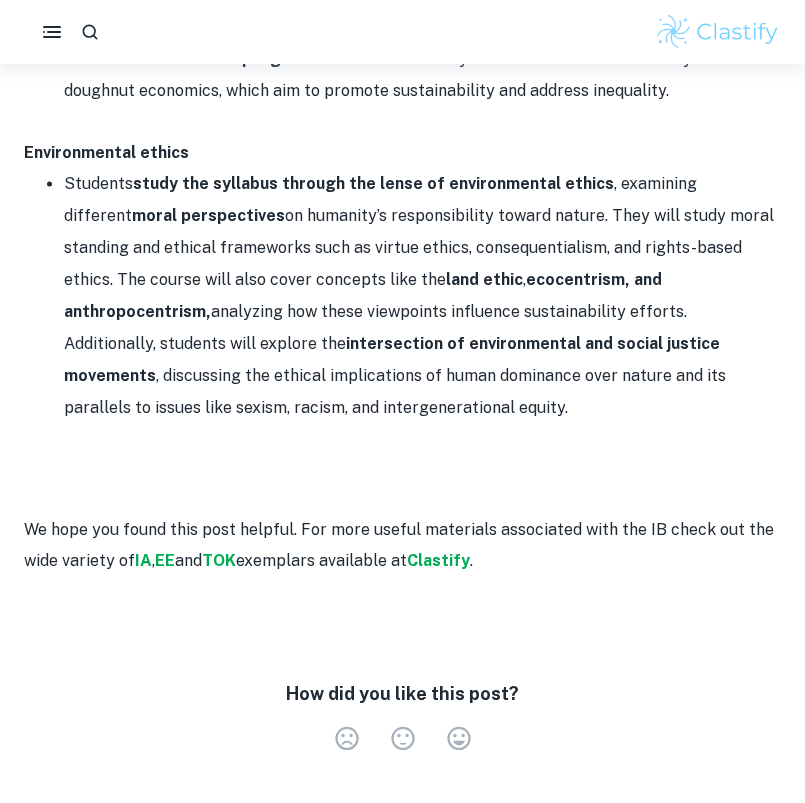 scroll, scrollTop: 9941, scrollLeft: 0, axis: vertical 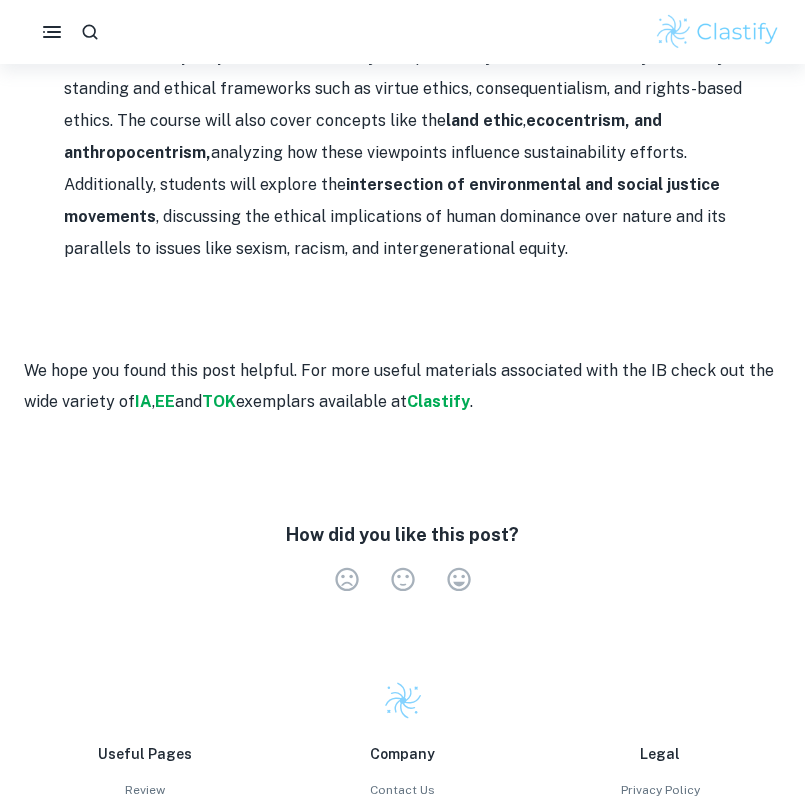 drag, startPoint x: 482, startPoint y: 220, endPoint x: 10, endPoint y: 202, distance: 472.3431 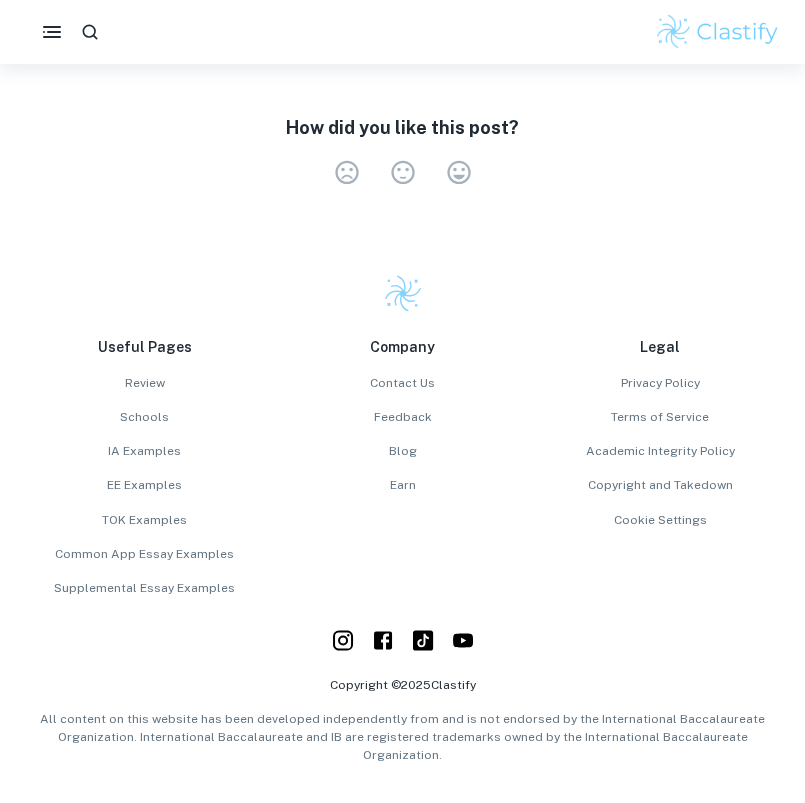 scroll, scrollTop: 10701, scrollLeft: 0, axis: vertical 